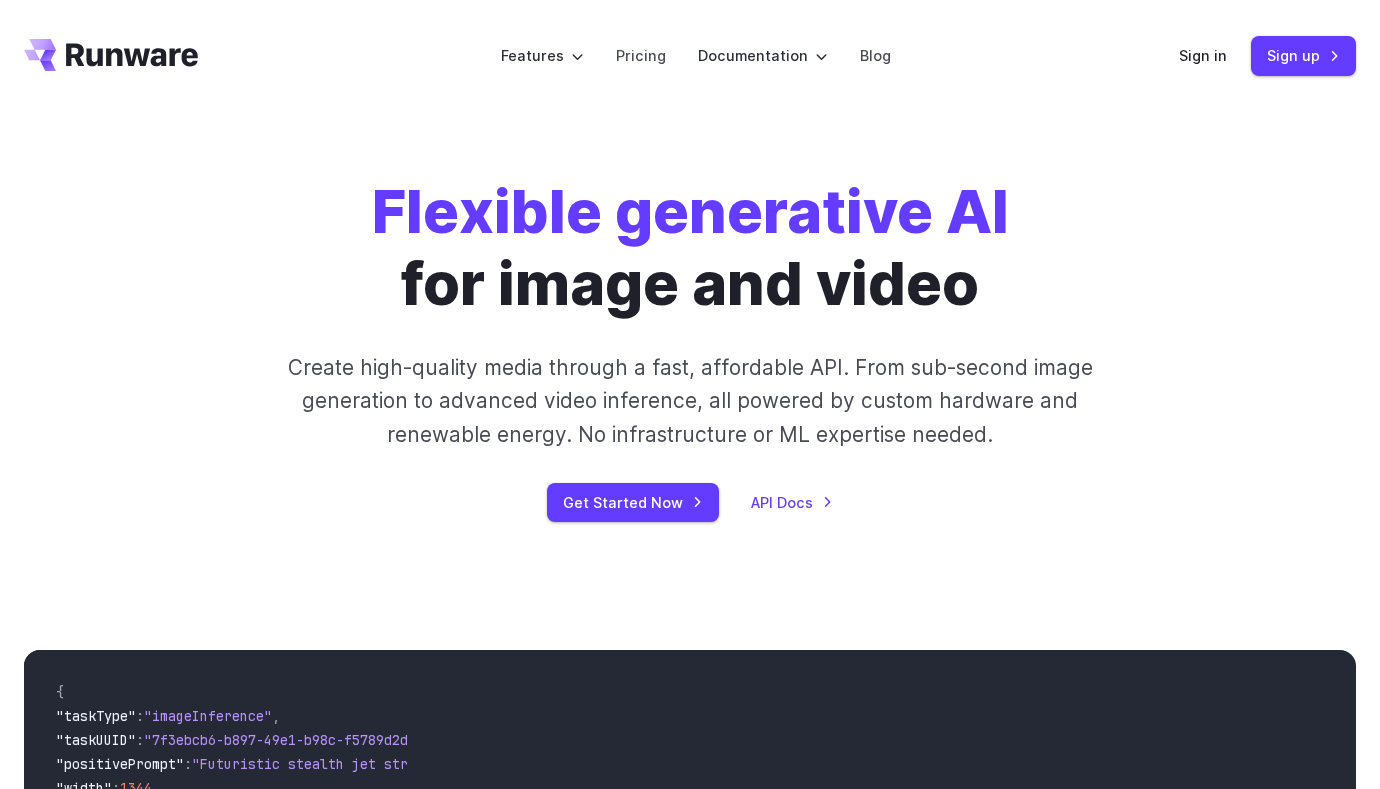 scroll, scrollTop: 0, scrollLeft: 0, axis: both 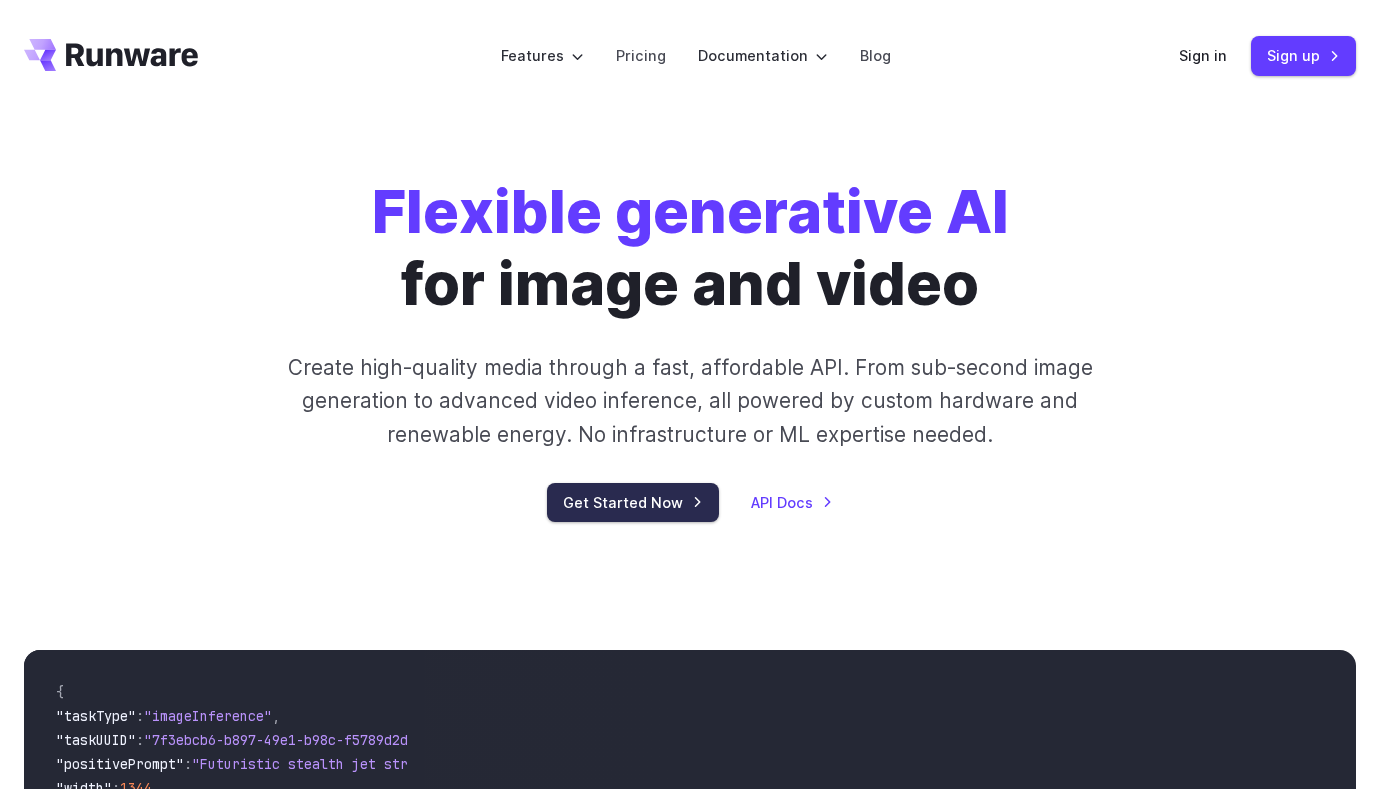 click on "Get Started Now" at bounding box center [633, 502] 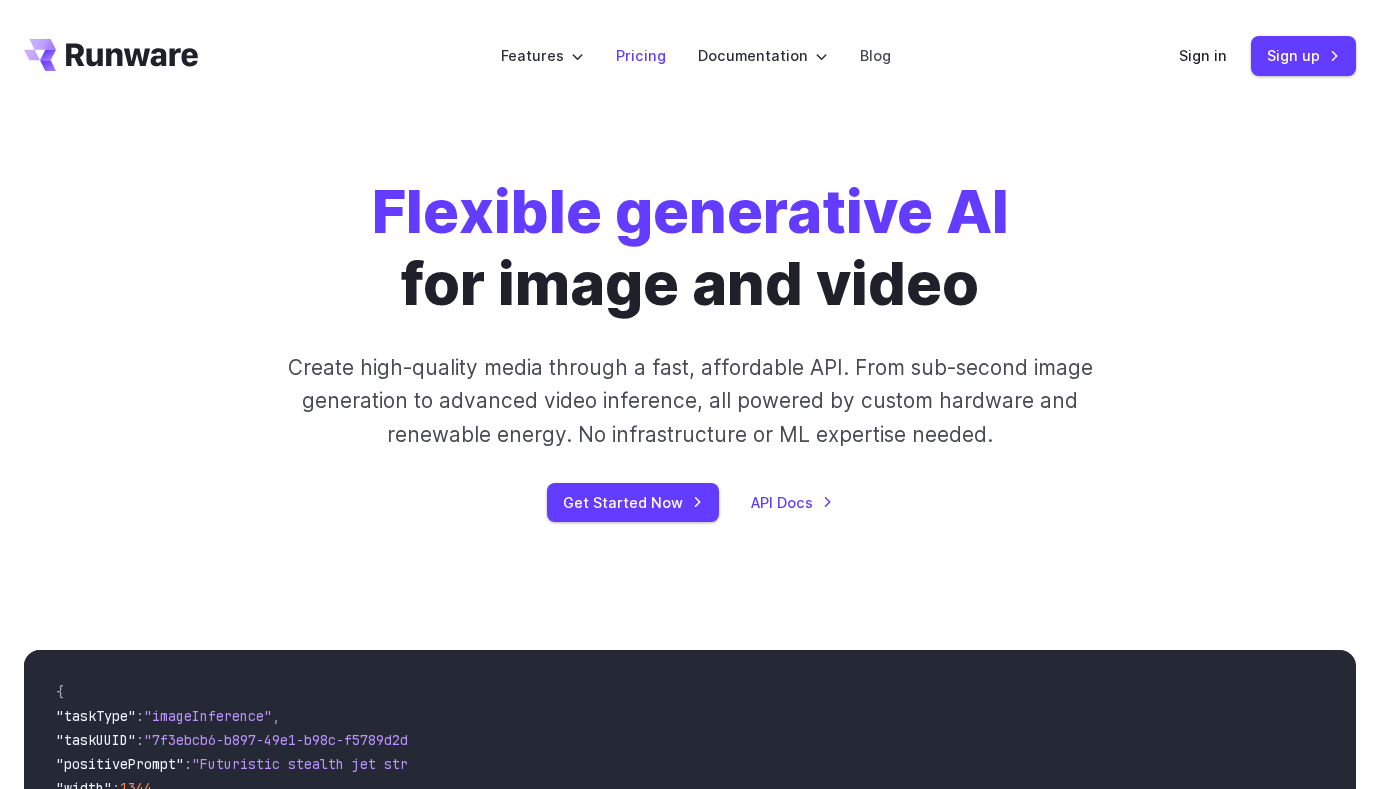 click on "Pricing" at bounding box center [641, 55] 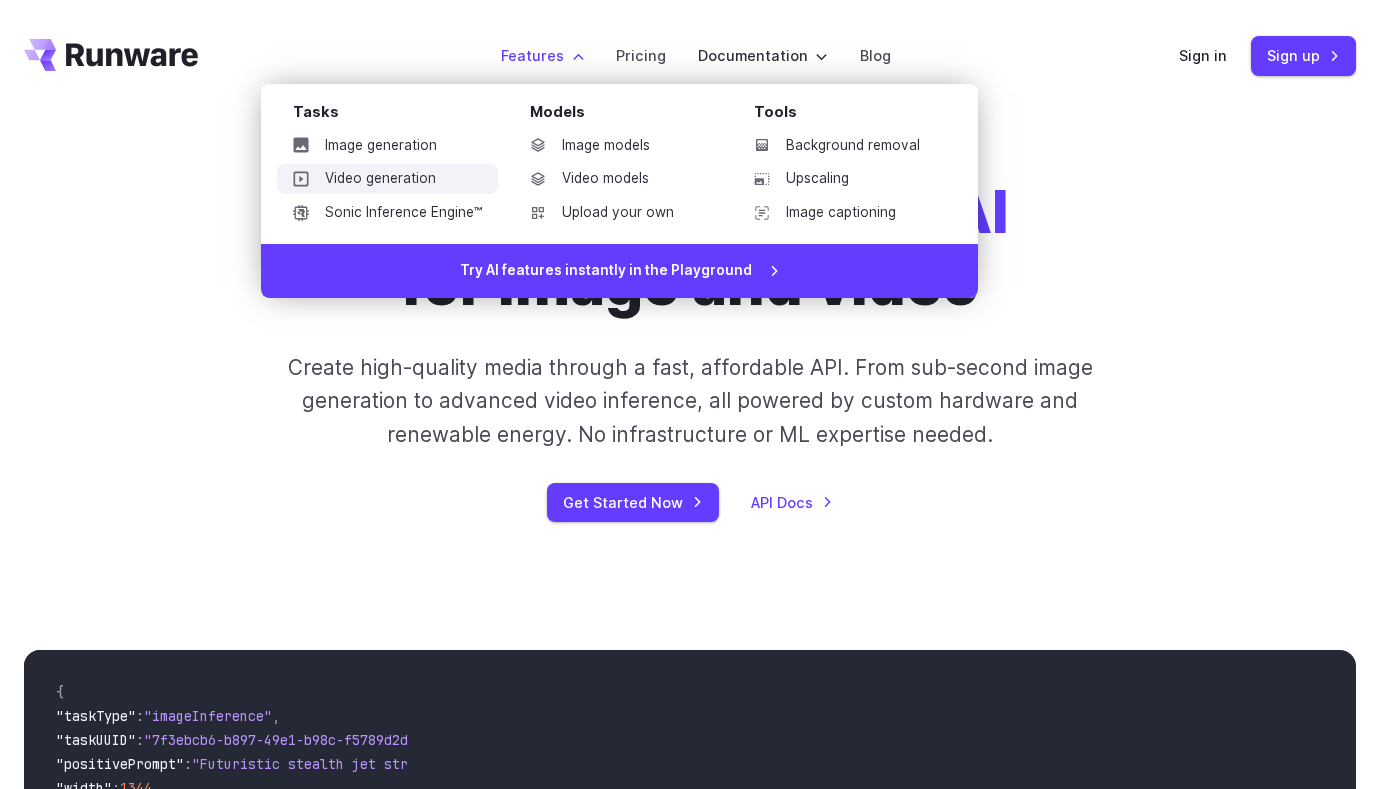 click on "Video generation" at bounding box center [387, 179] 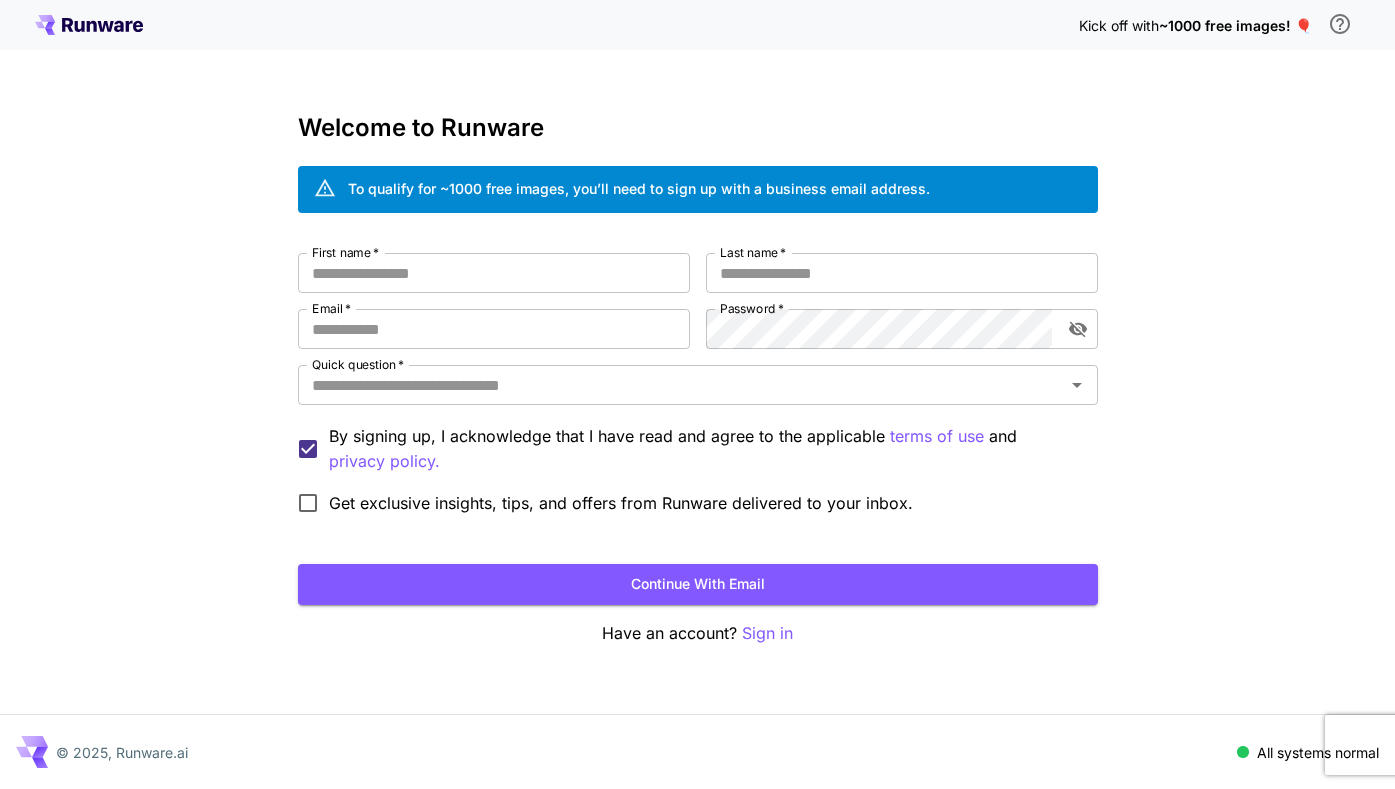 scroll, scrollTop: 0, scrollLeft: 0, axis: both 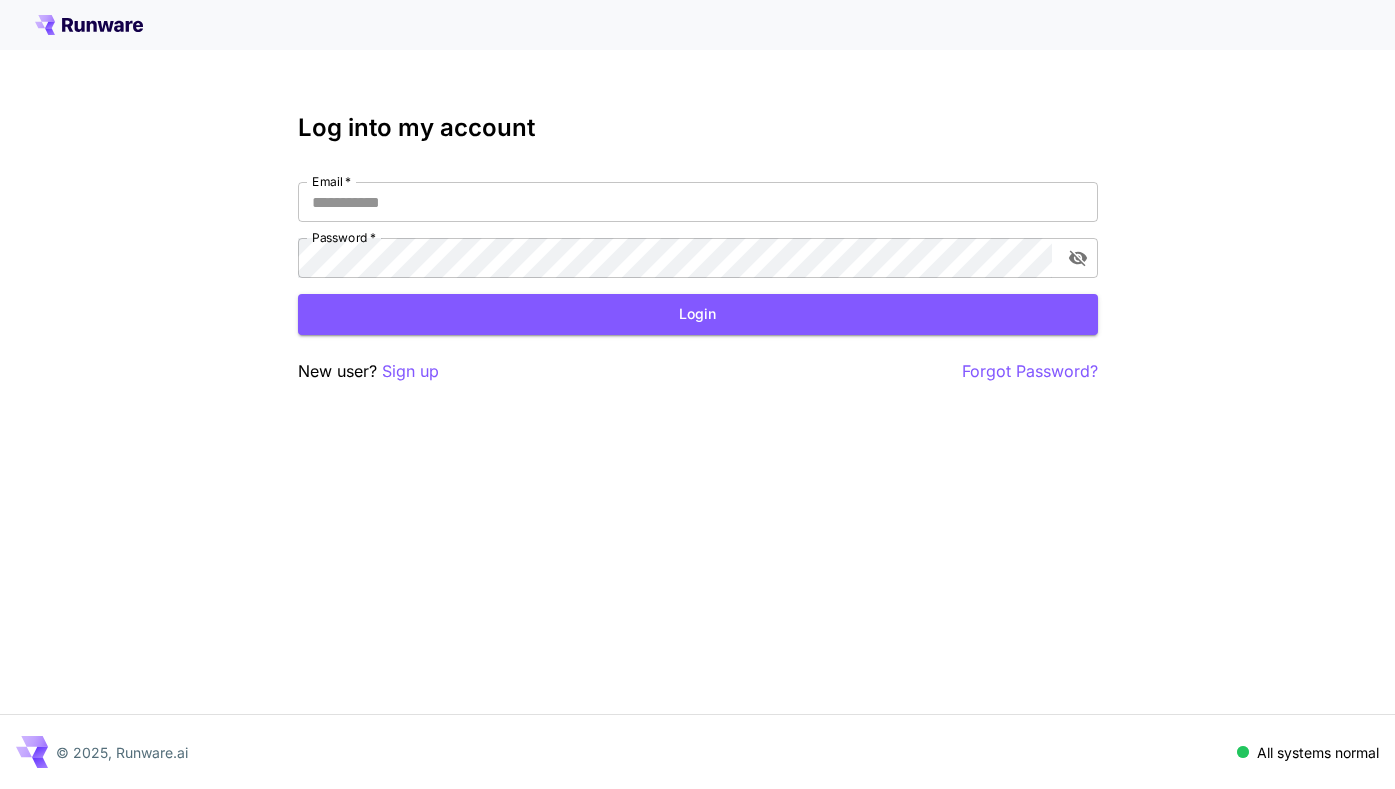 click 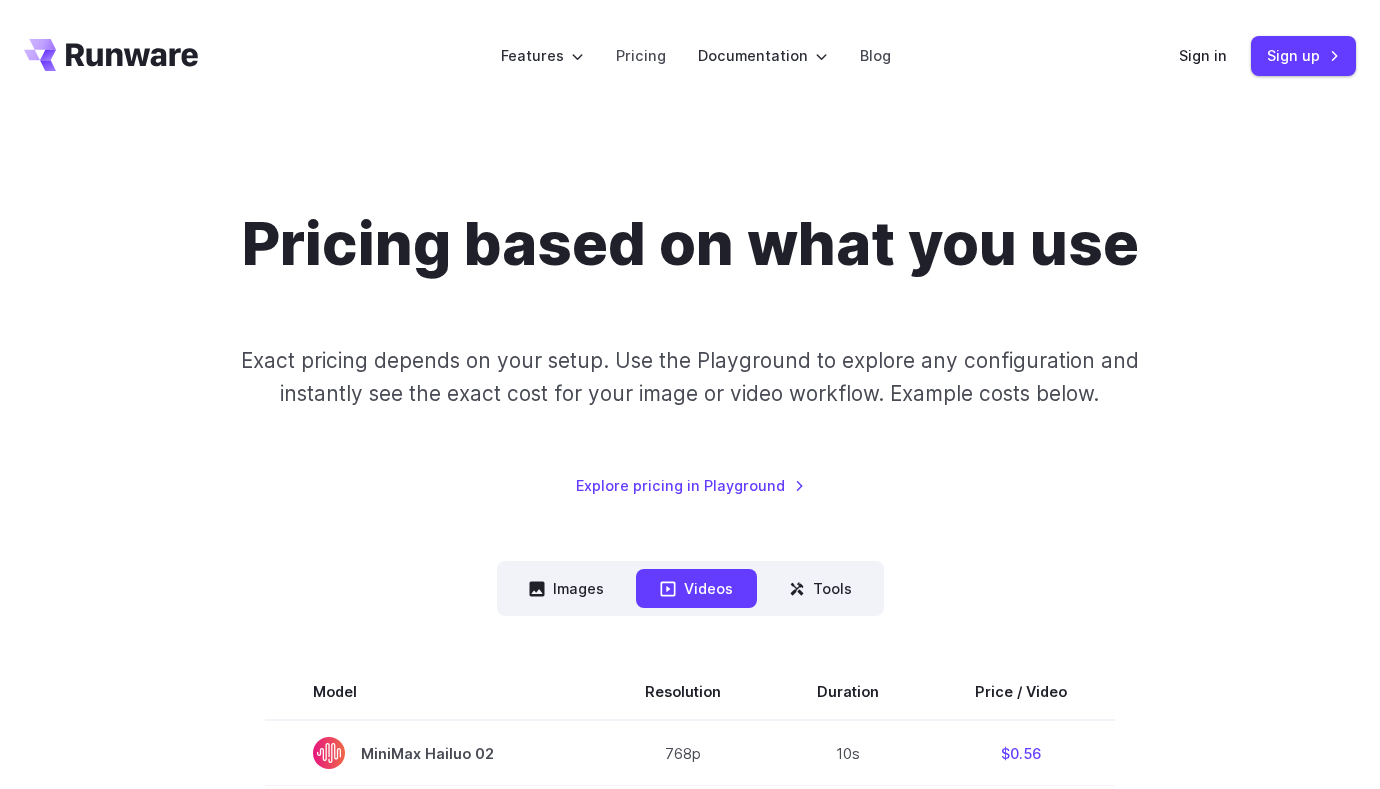 scroll, scrollTop: 0, scrollLeft: 0, axis: both 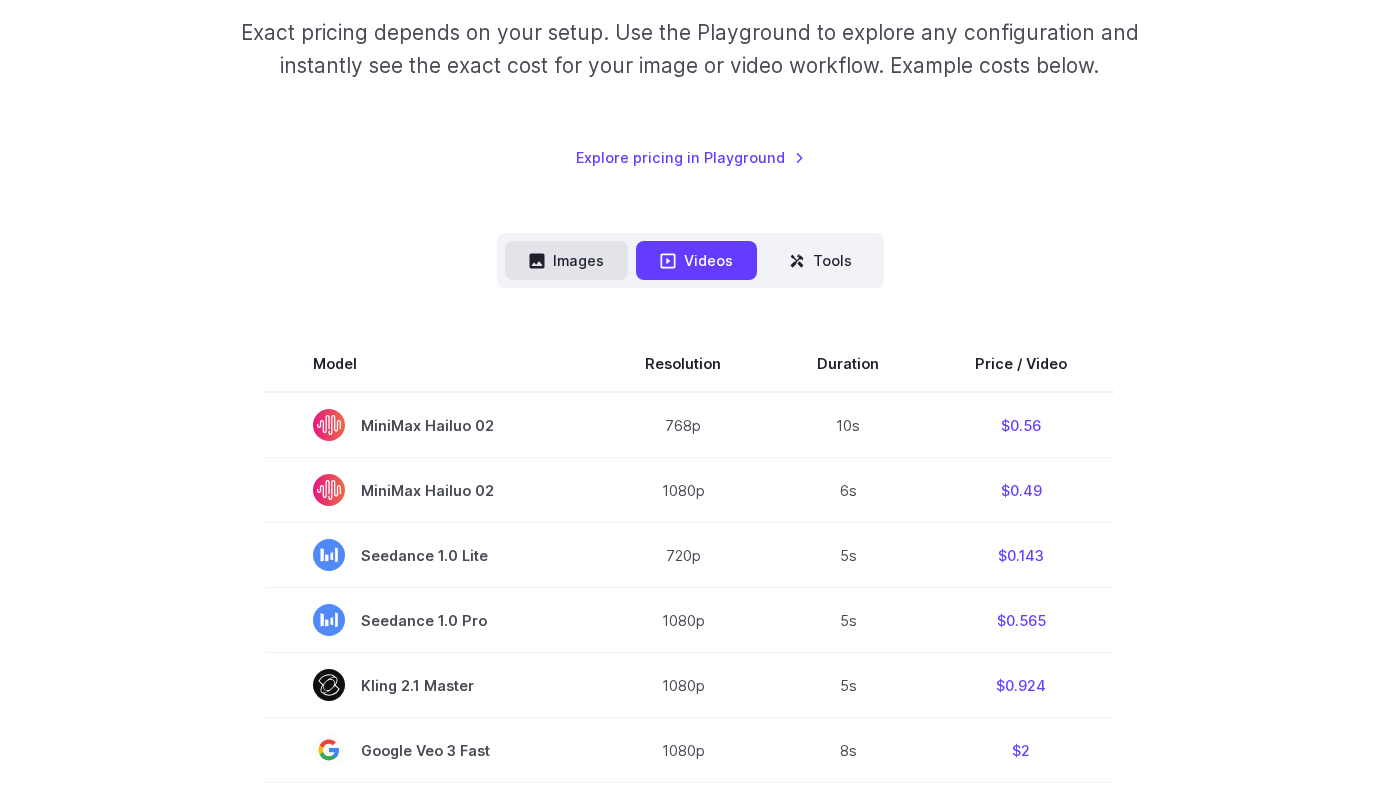 click on "Images" at bounding box center [566, 260] 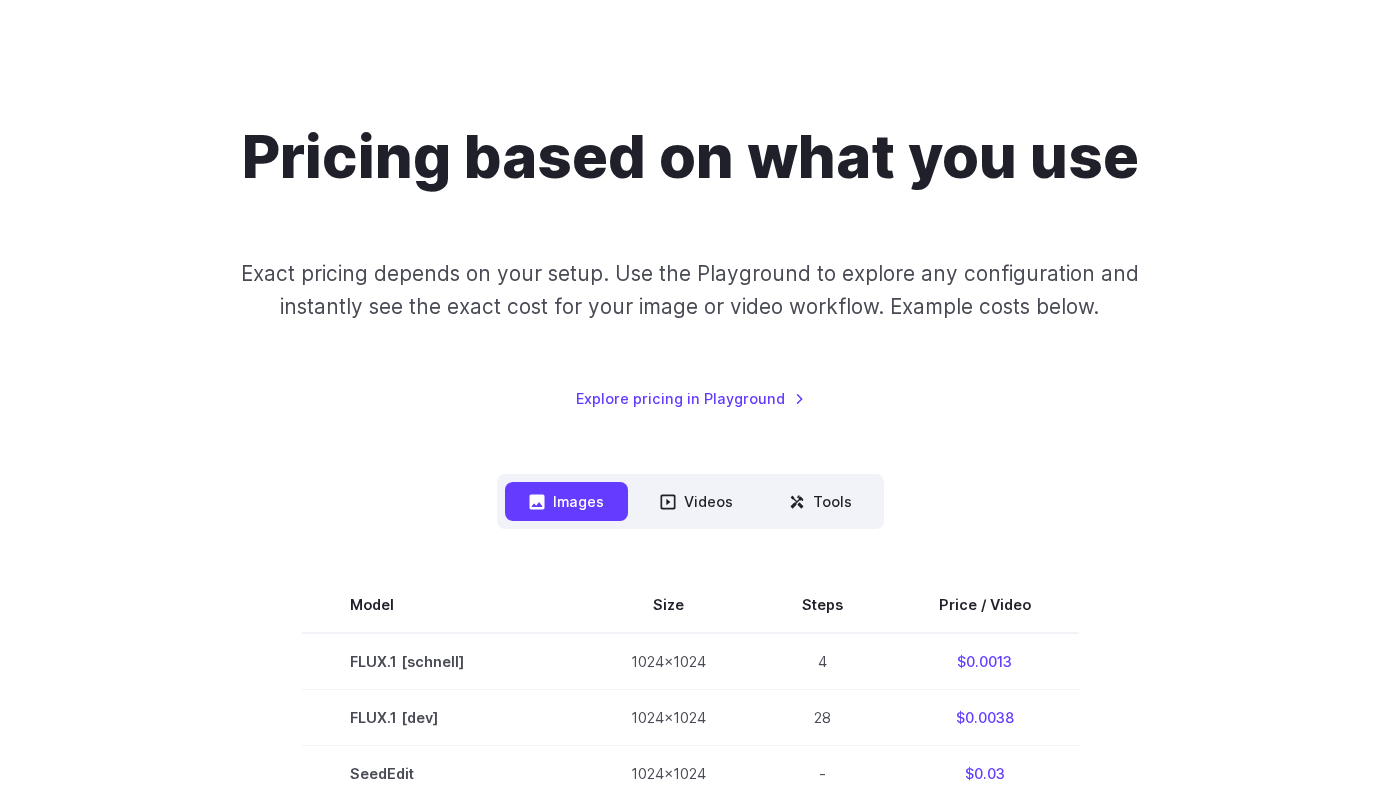scroll, scrollTop: 0, scrollLeft: 0, axis: both 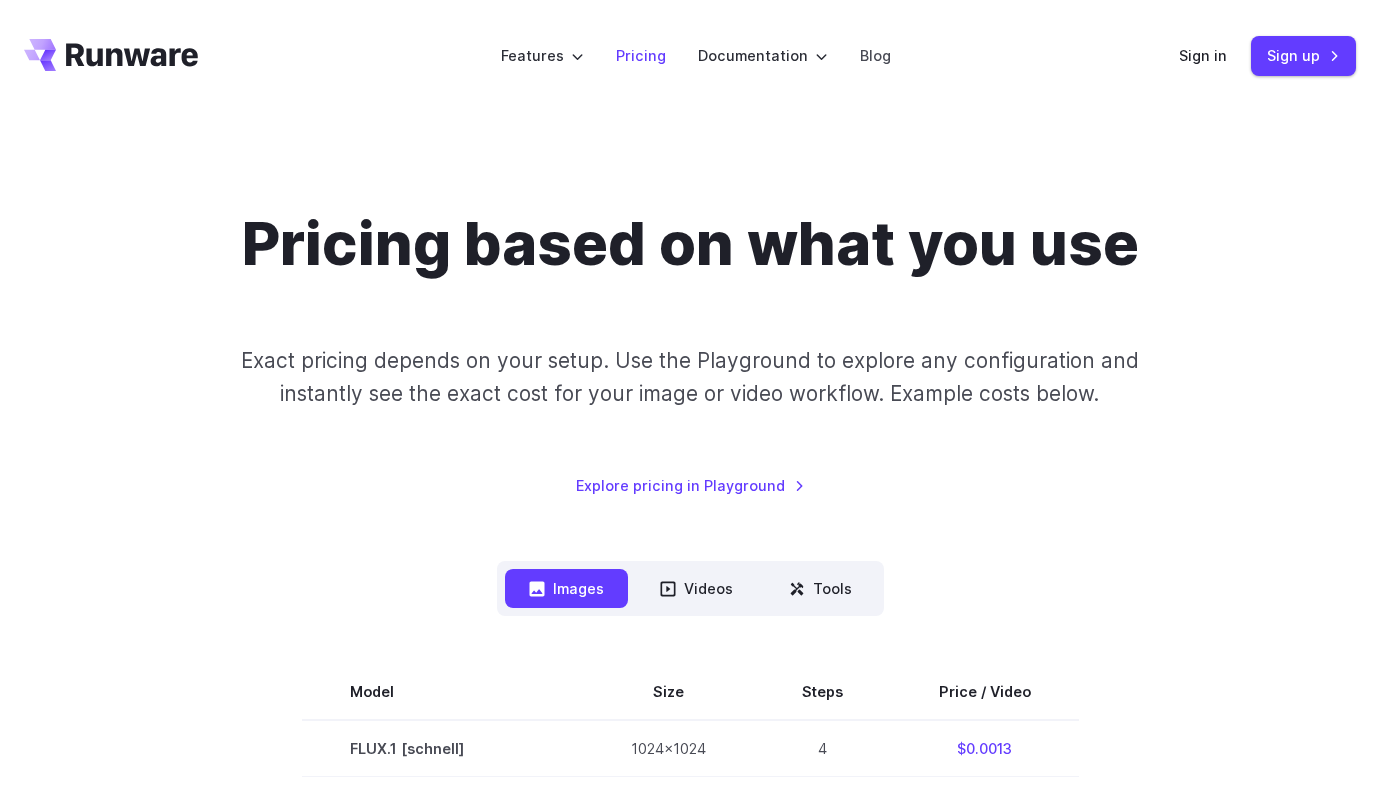 click on "Pricing" at bounding box center (641, 55) 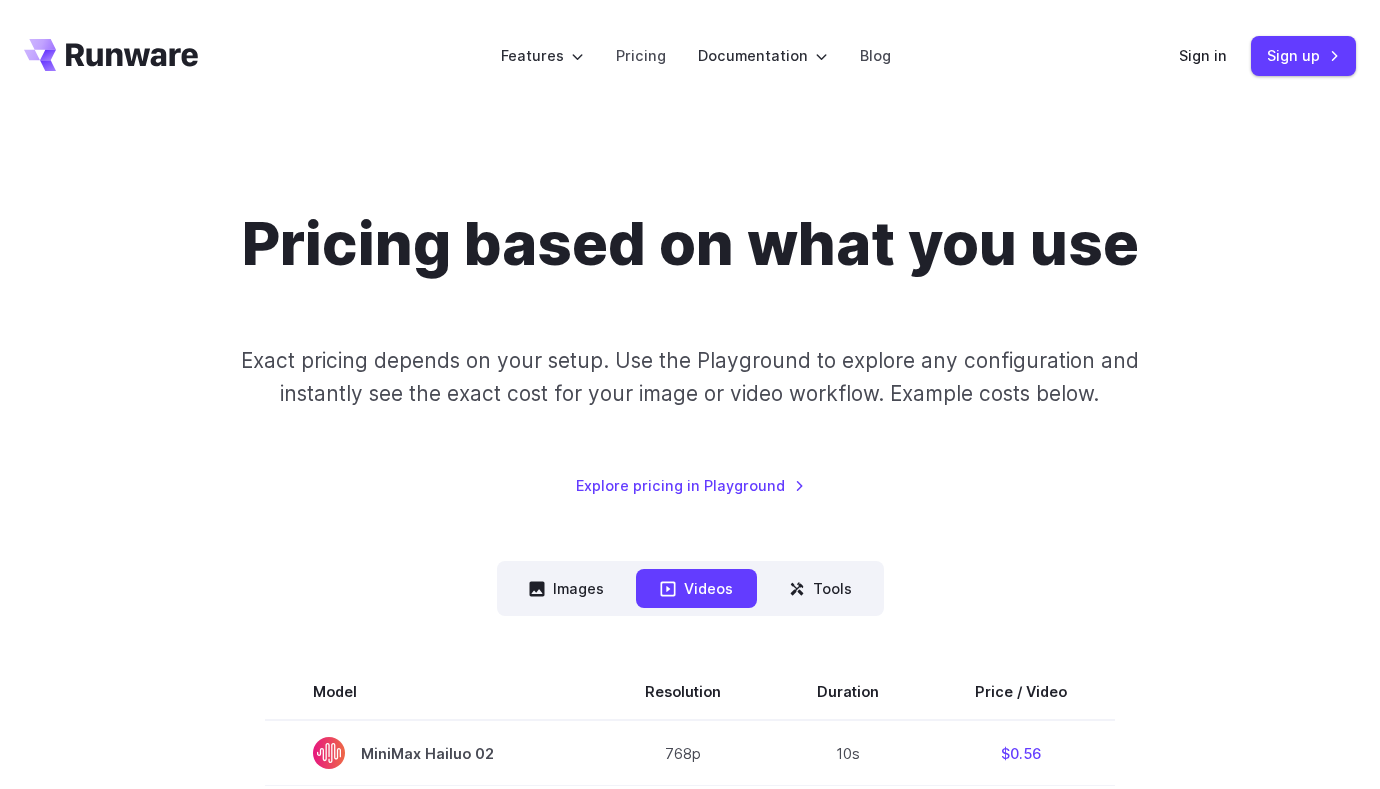 scroll, scrollTop: 0, scrollLeft: 0, axis: both 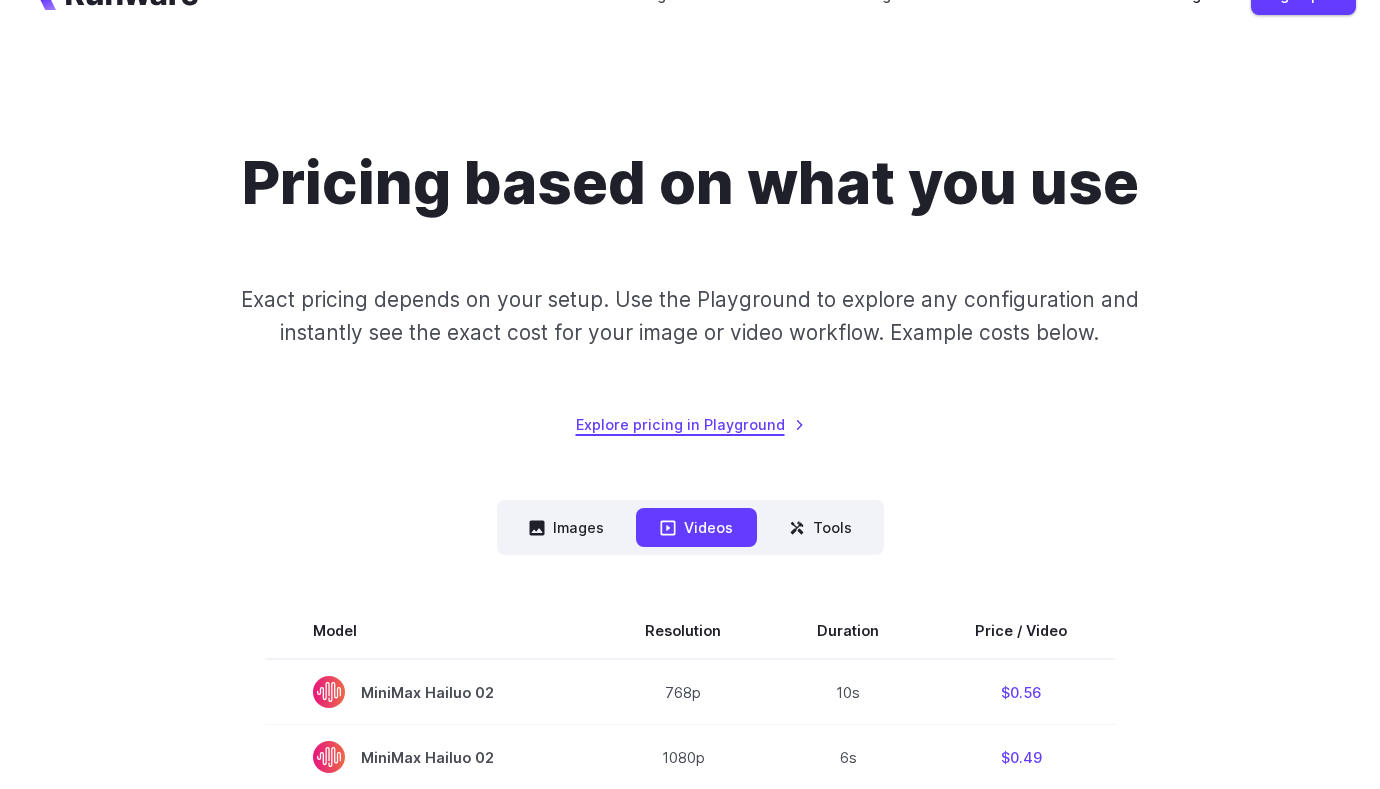 click on "Explore pricing in Playground" at bounding box center [690, 424] 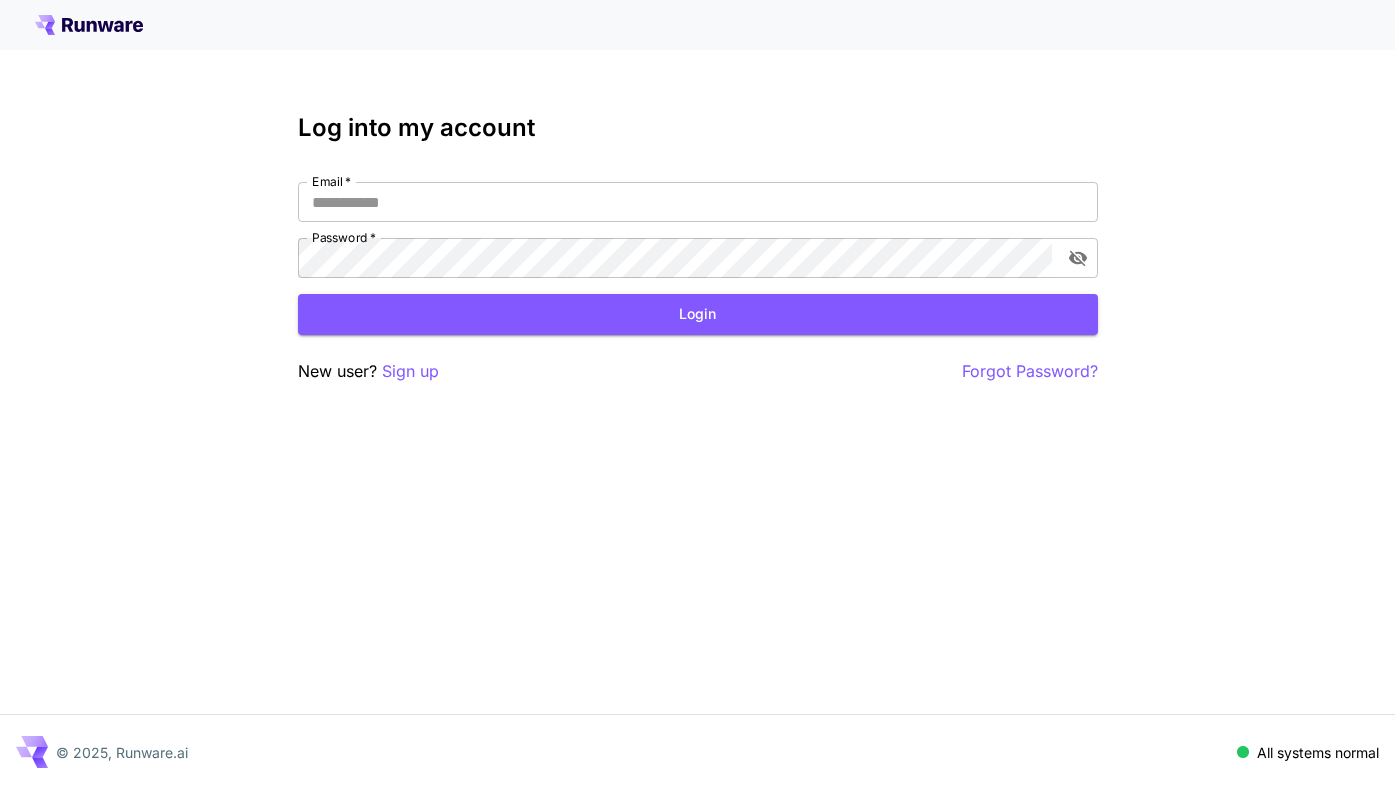 scroll, scrollTop: 0, scrollLeft: 0, axis: both 